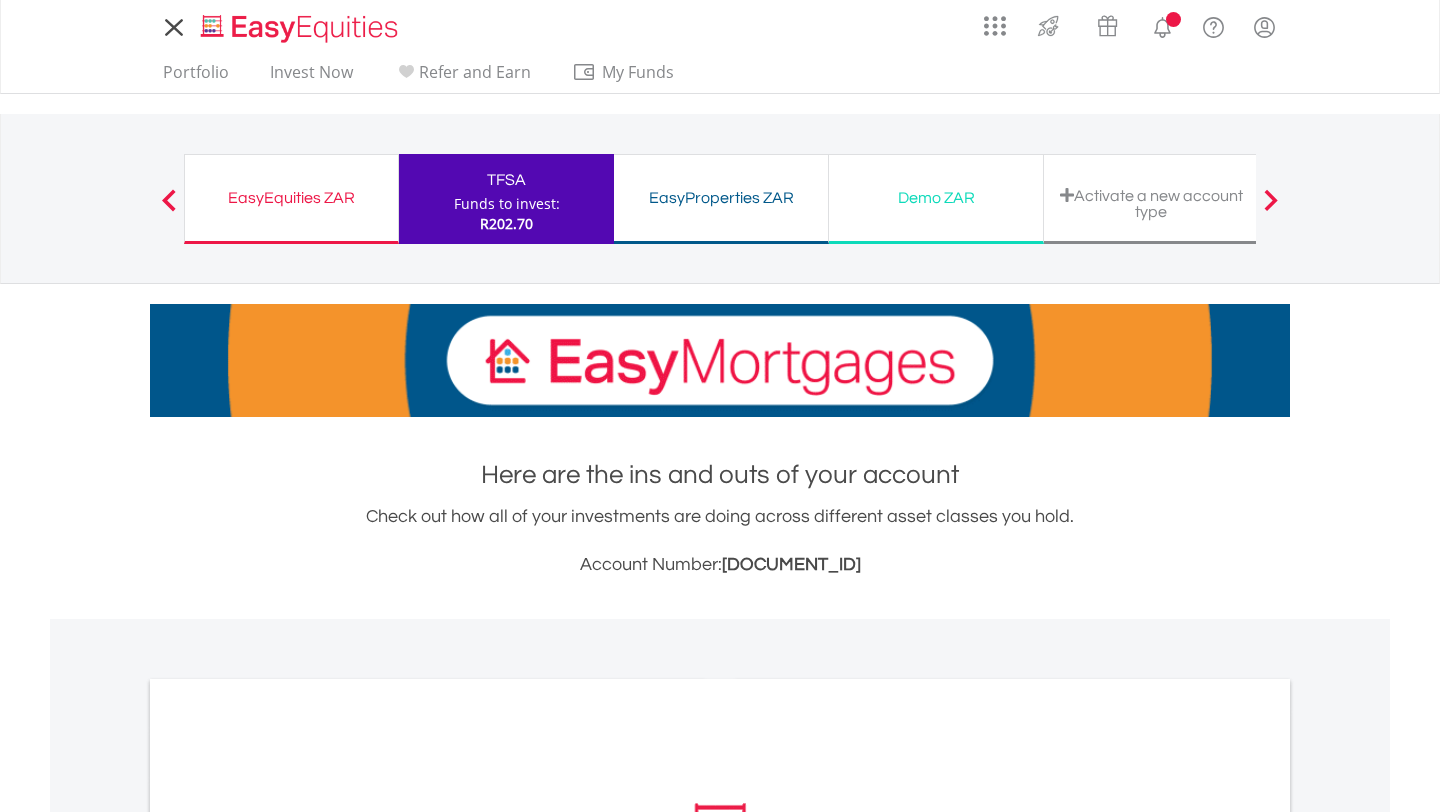 scroll, scrollTop: 0, scrollLeft: 0, axis: both 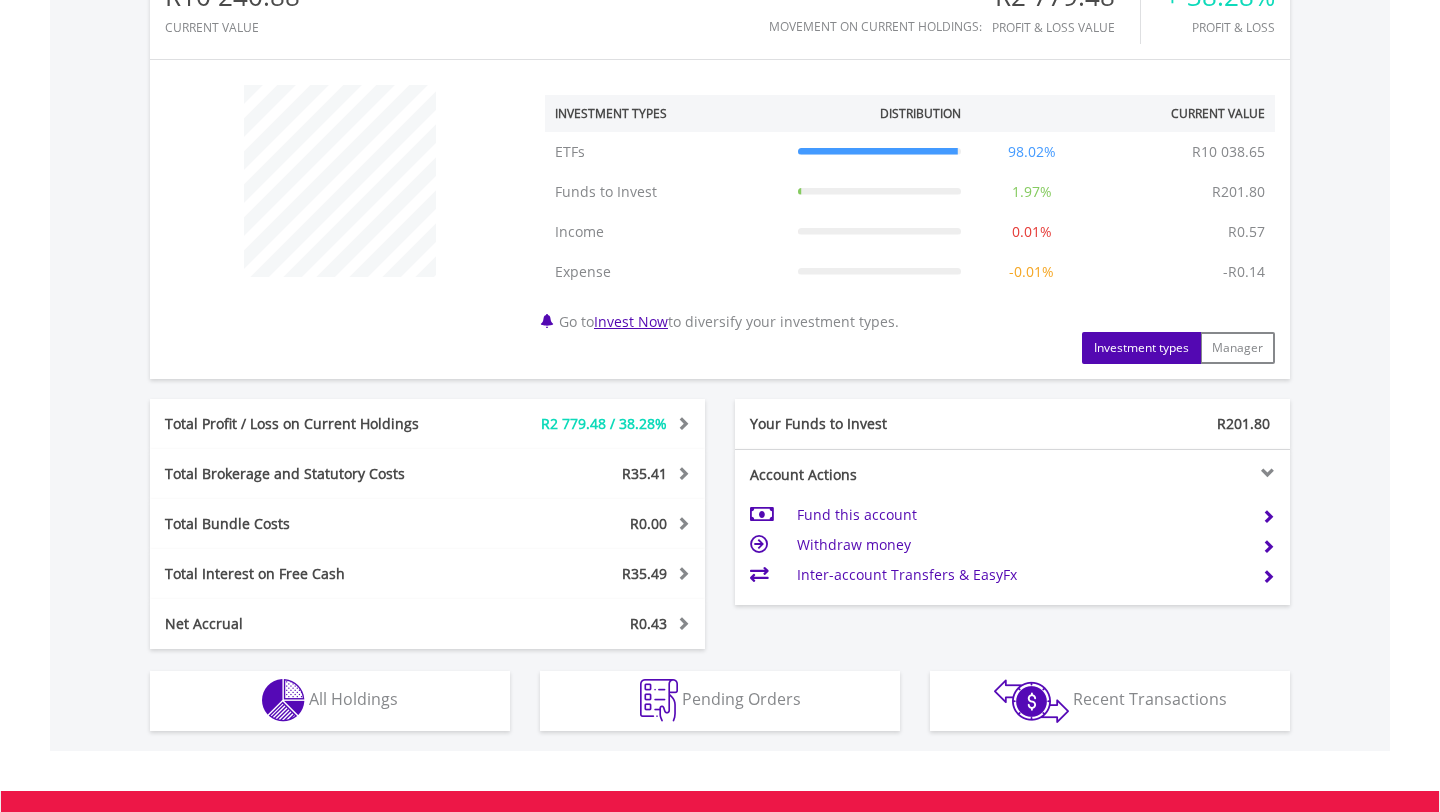click on "Fund this account" at bounding box center [1021, 515] 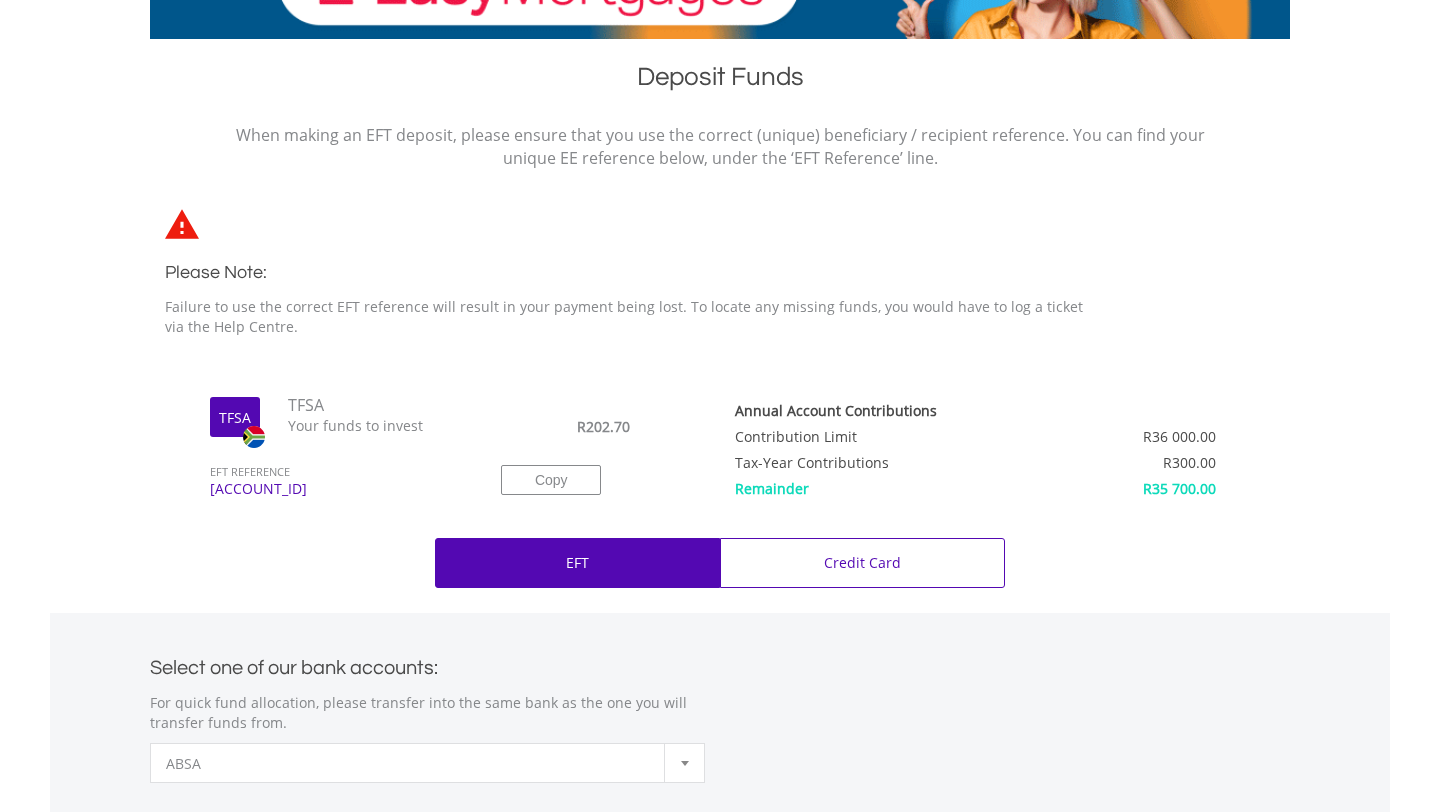 scroll, scrollTop: 386, scrollLeft: 0, axis: vertical 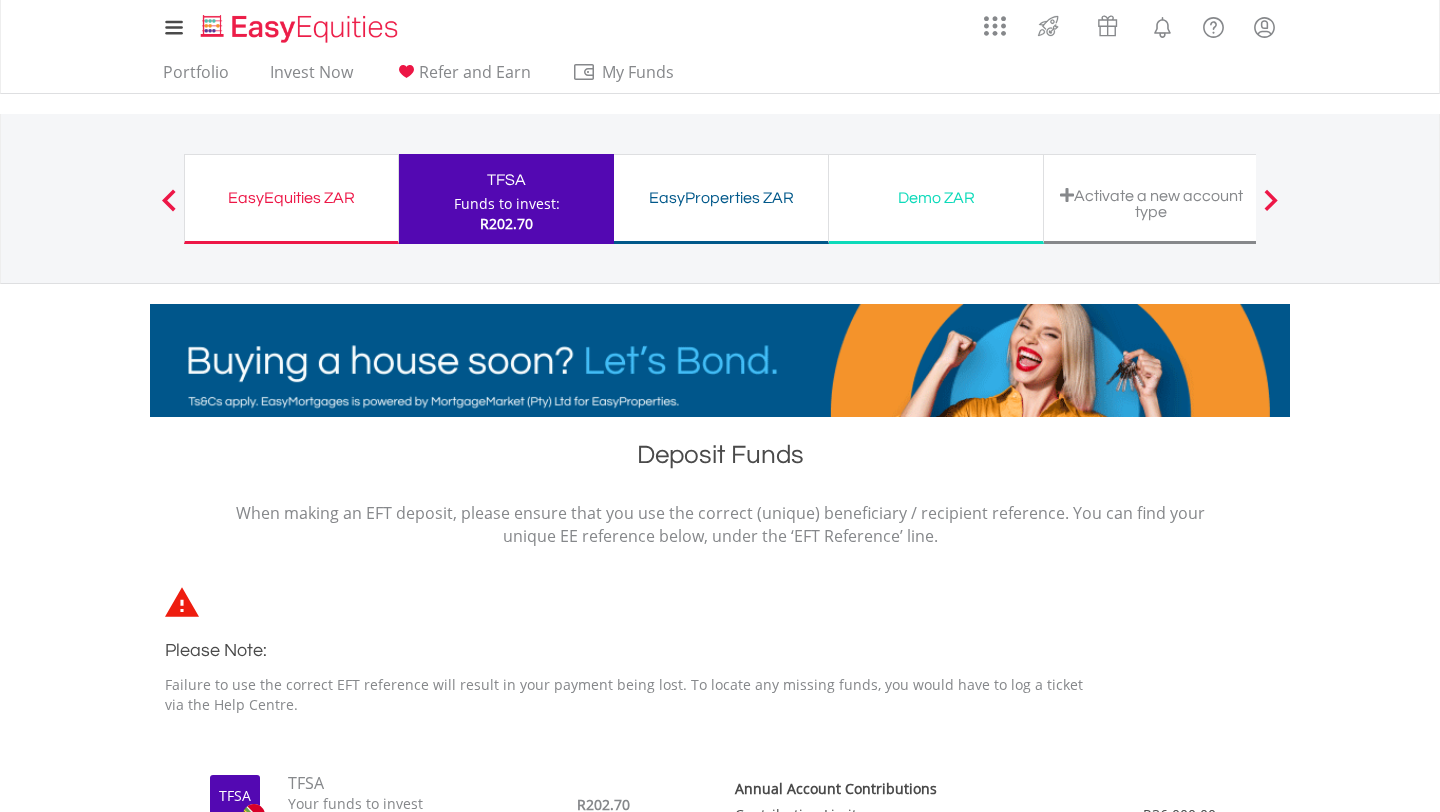 click on "Funds to invest:" at bounding box center [507, 204] 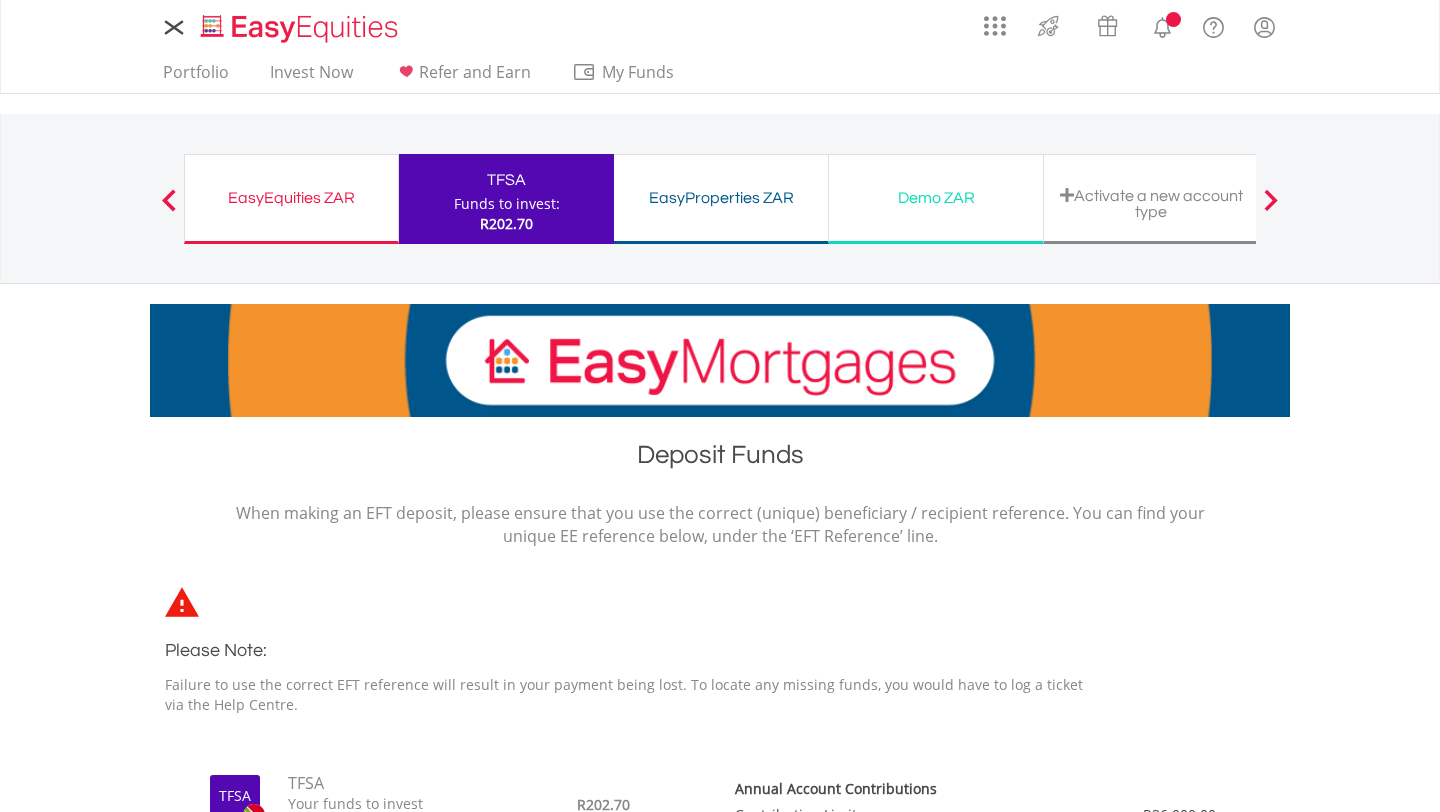scroll, scrollTop: 0, scrollLeft: 0, axis: both 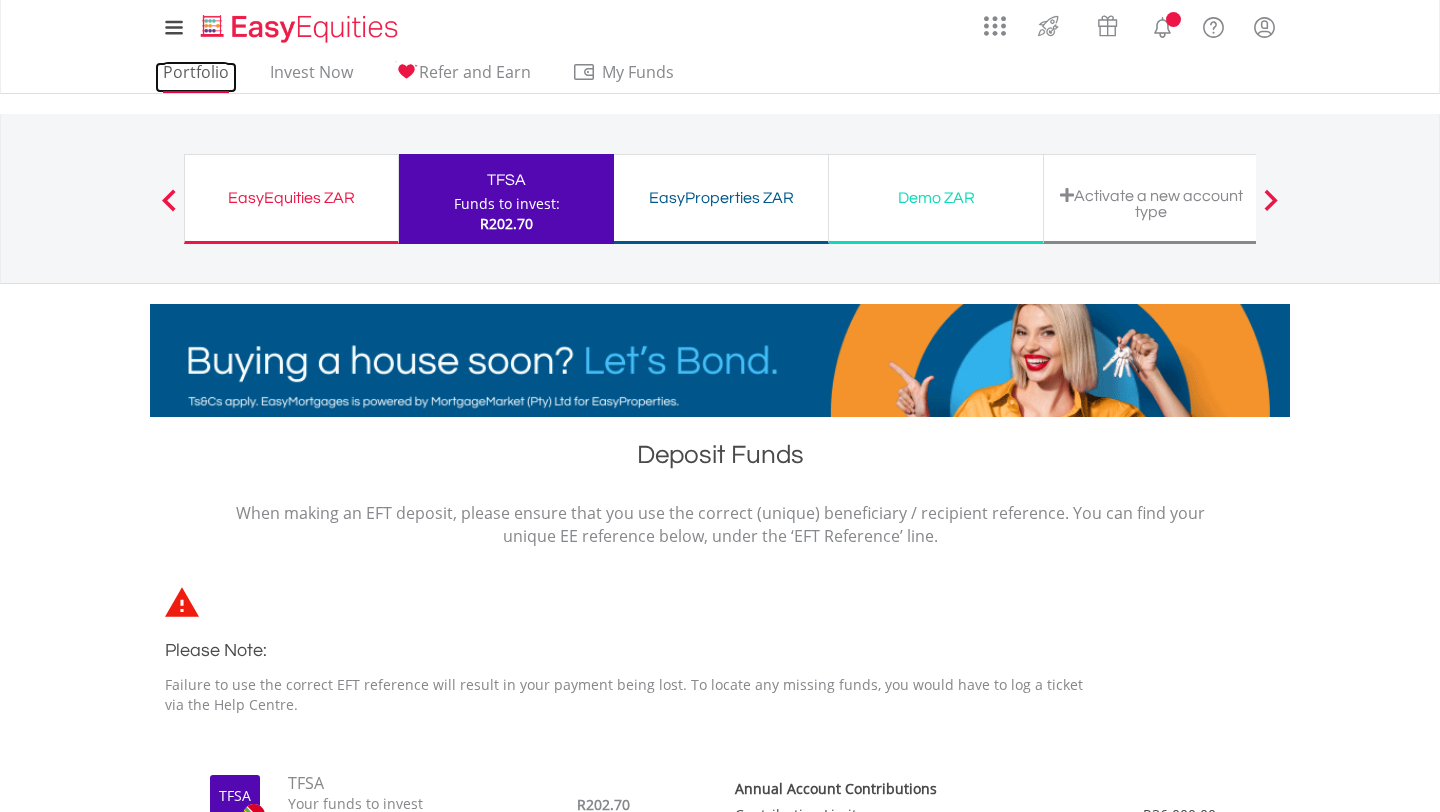 click on "Portfolio" at bounding box center (196, 77) 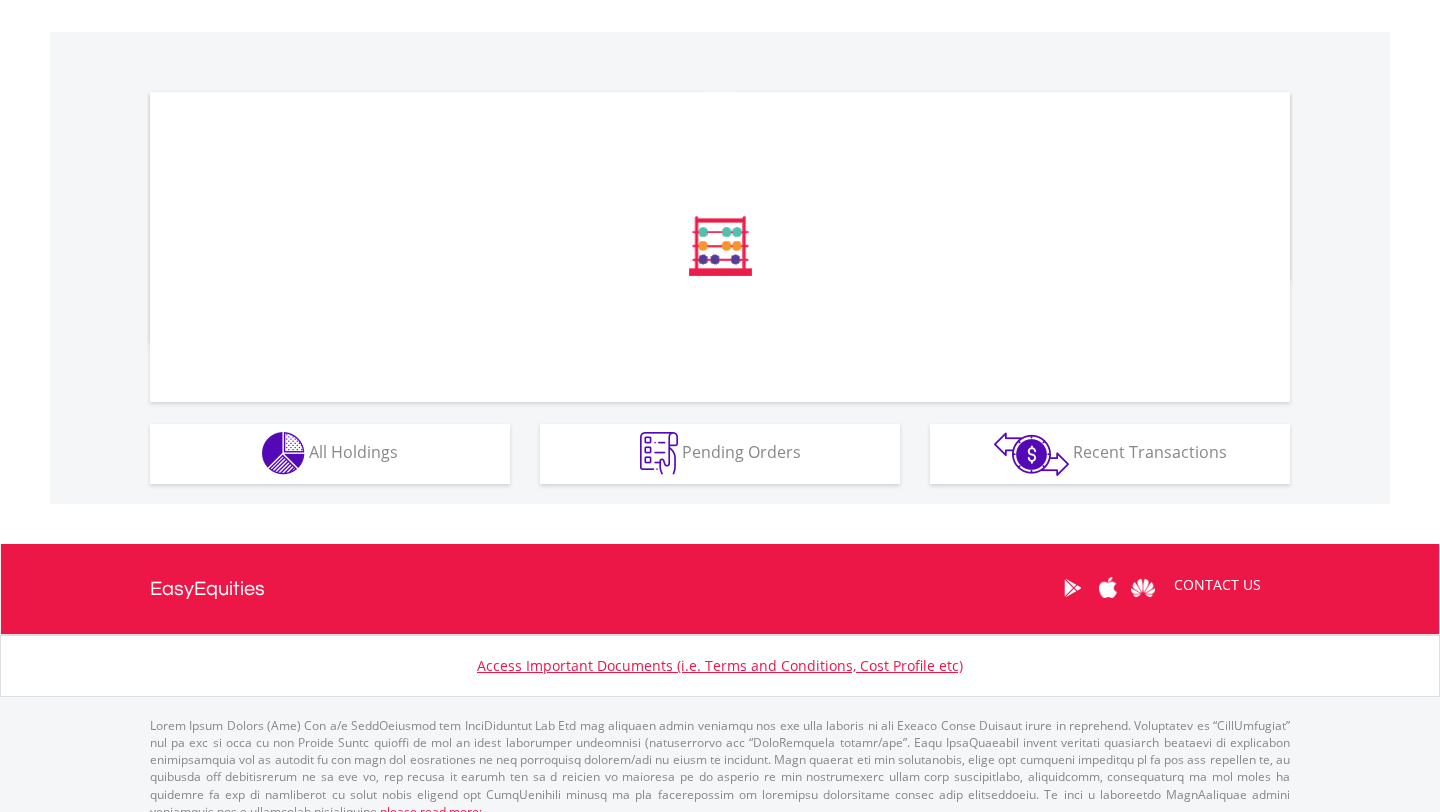 scroll, scrollTop: 607, scrollLeft: 0, axis: vertical 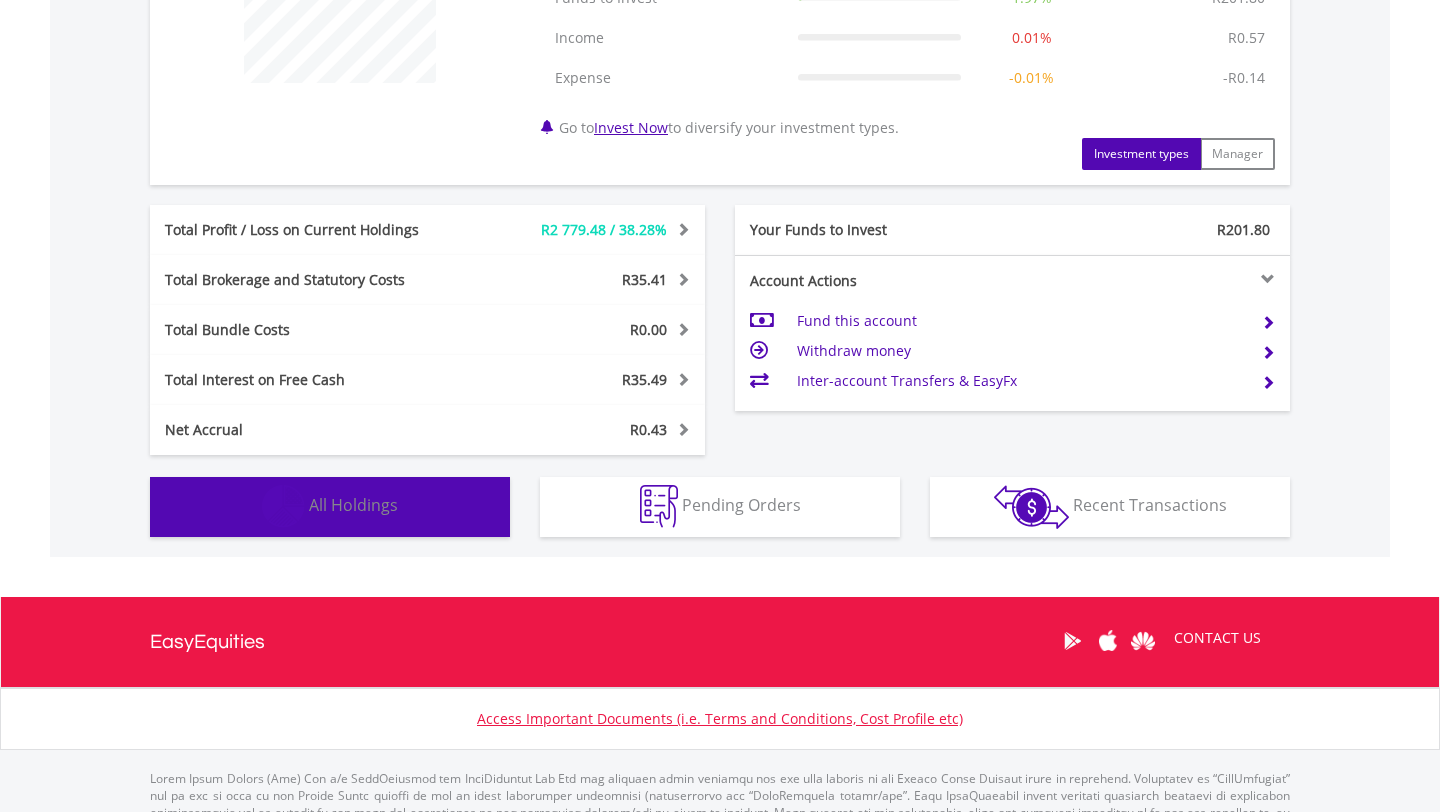 click on "Holdings
All Holdings" at bounding box center (330, 507) 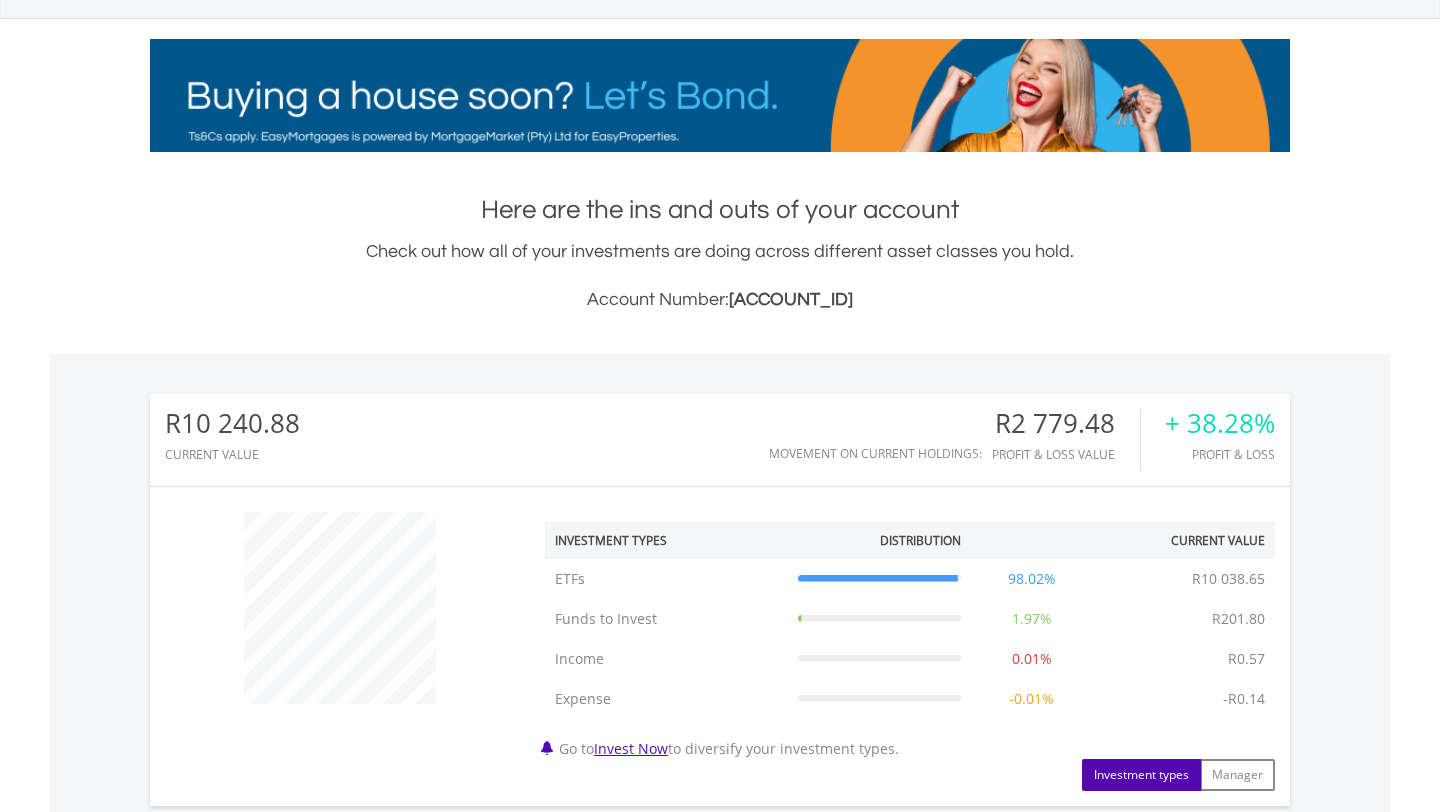 scroll, scrollTop: 0, scrollLeft: 0, axis: both 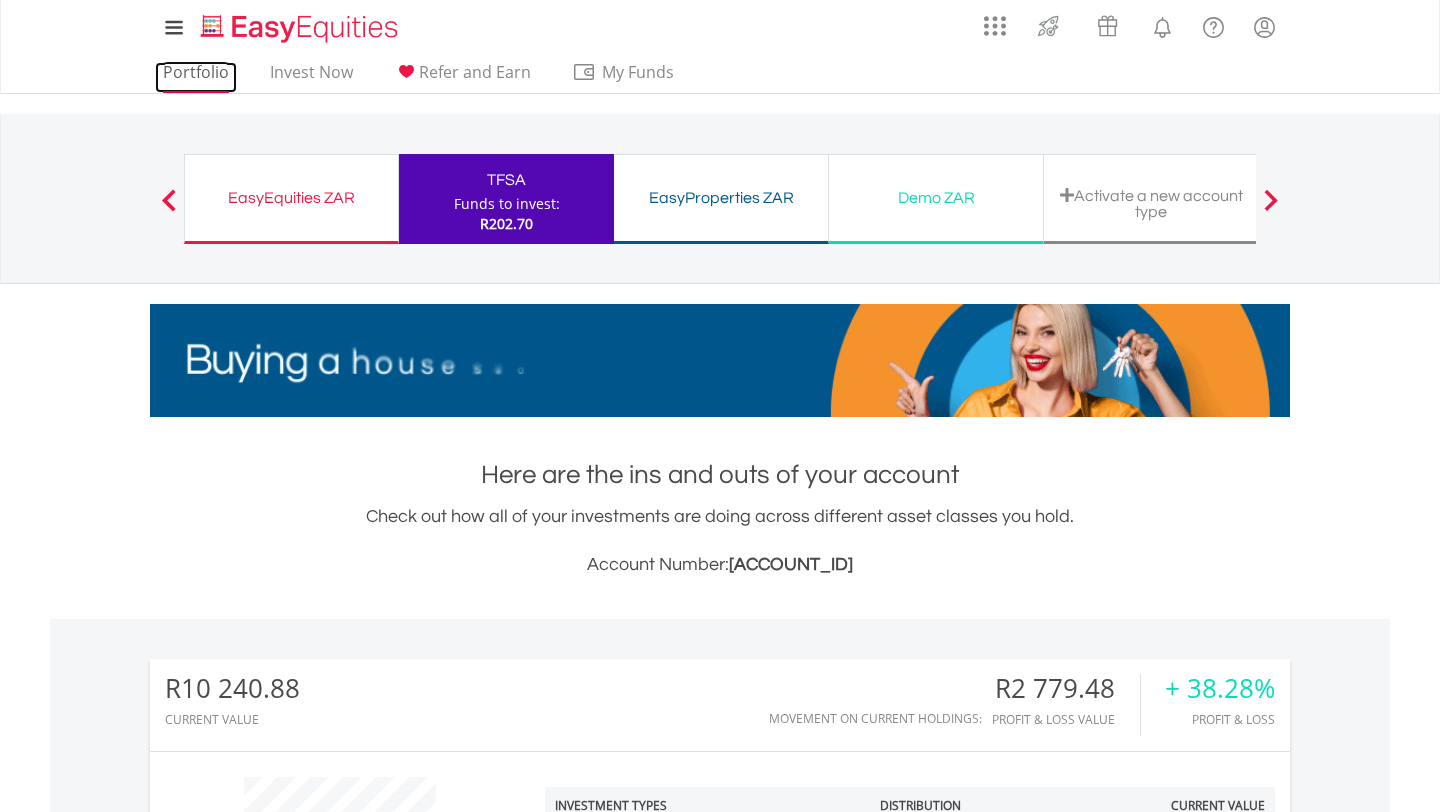 click on "Portfolio" at bounding box center (196, 77) 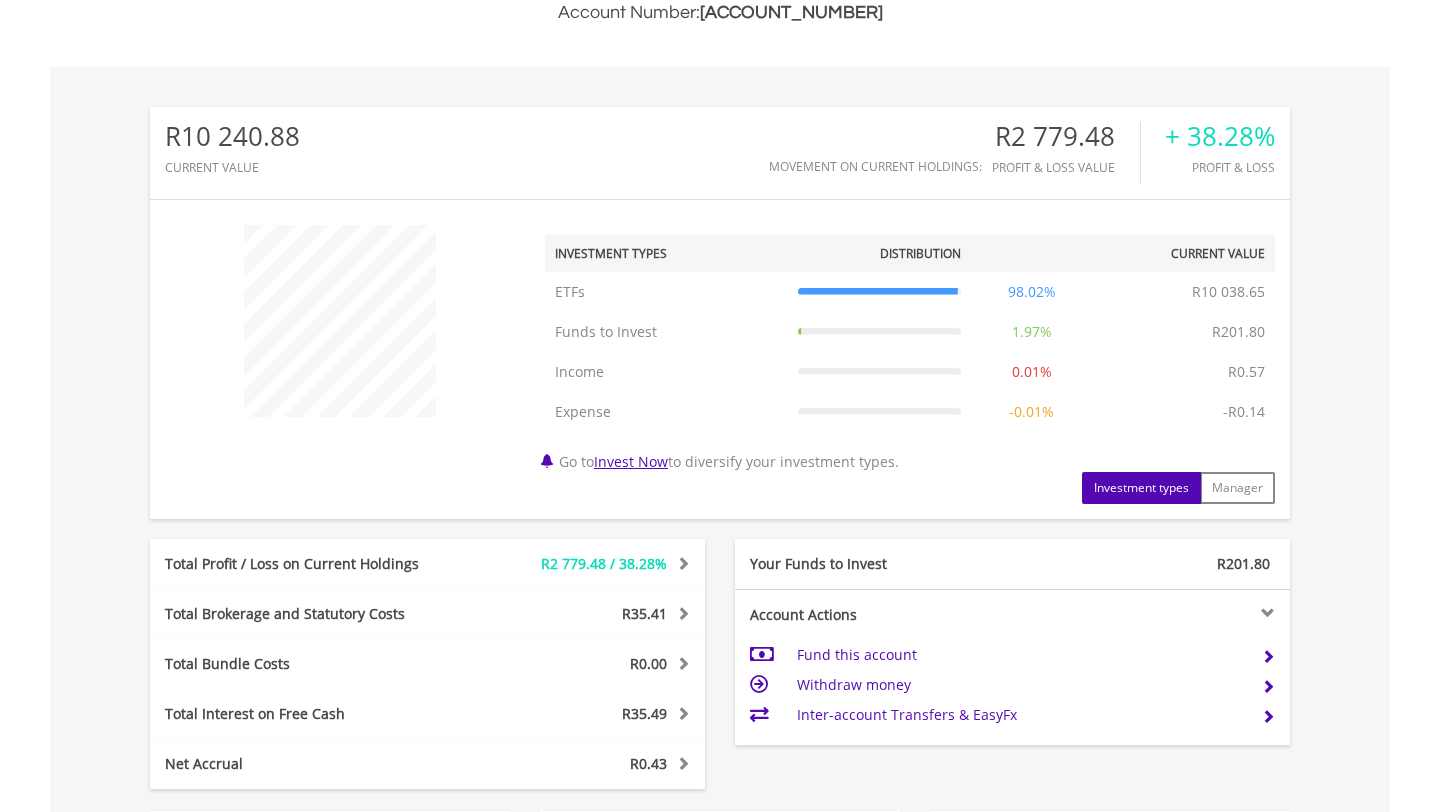 scroll, scrollTop: 514, scrollLeft: 0, axis: vertical 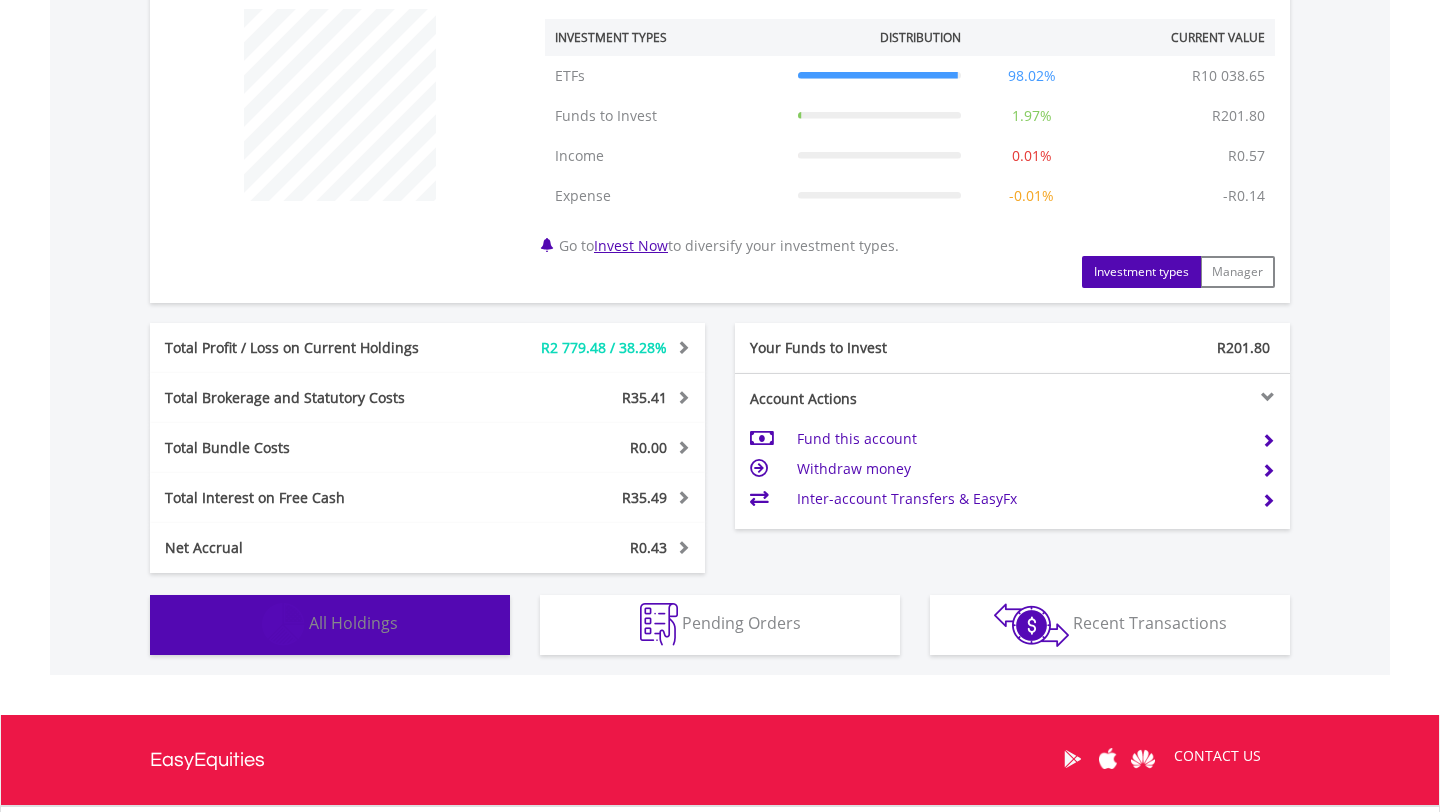 click on "Holdings
All Holdings" at bounding box center (330, 625) 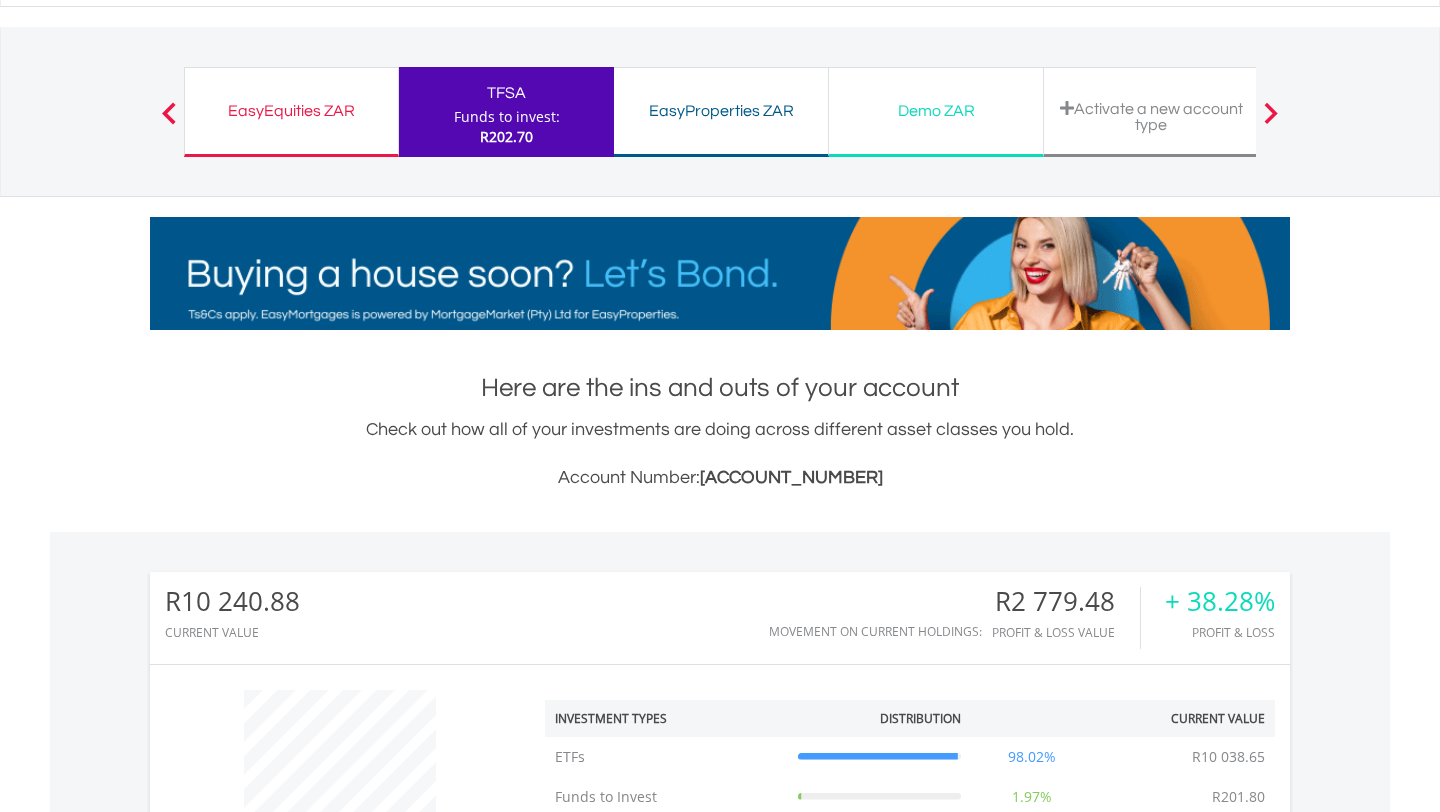 scroll, scrollTop: 0, scrollLeft: 0, axis: both 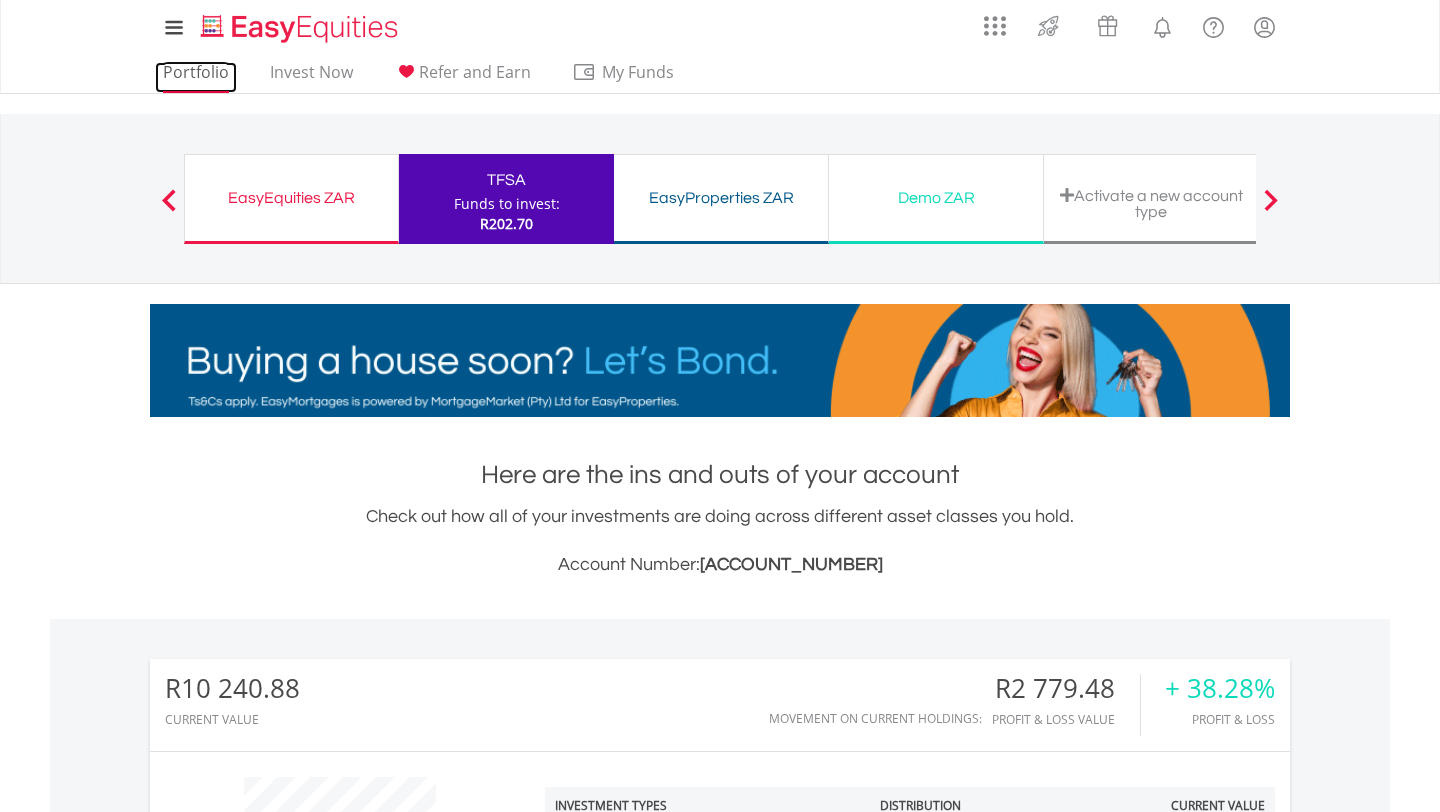 click on "Portfolio" at bounding box center (196, 77) 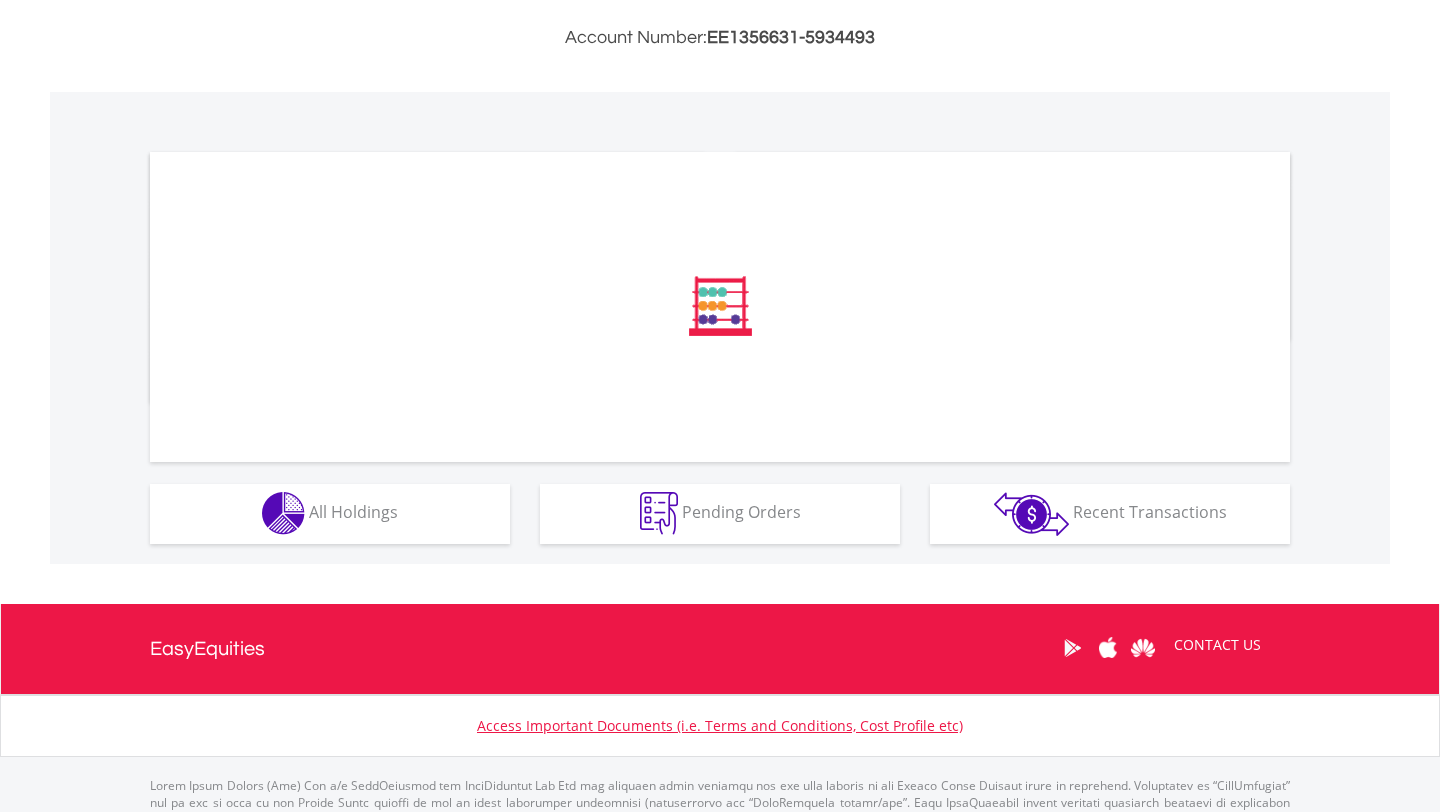 scroll, scrollTop: 533, scrollLeft: 0, axis: vertical 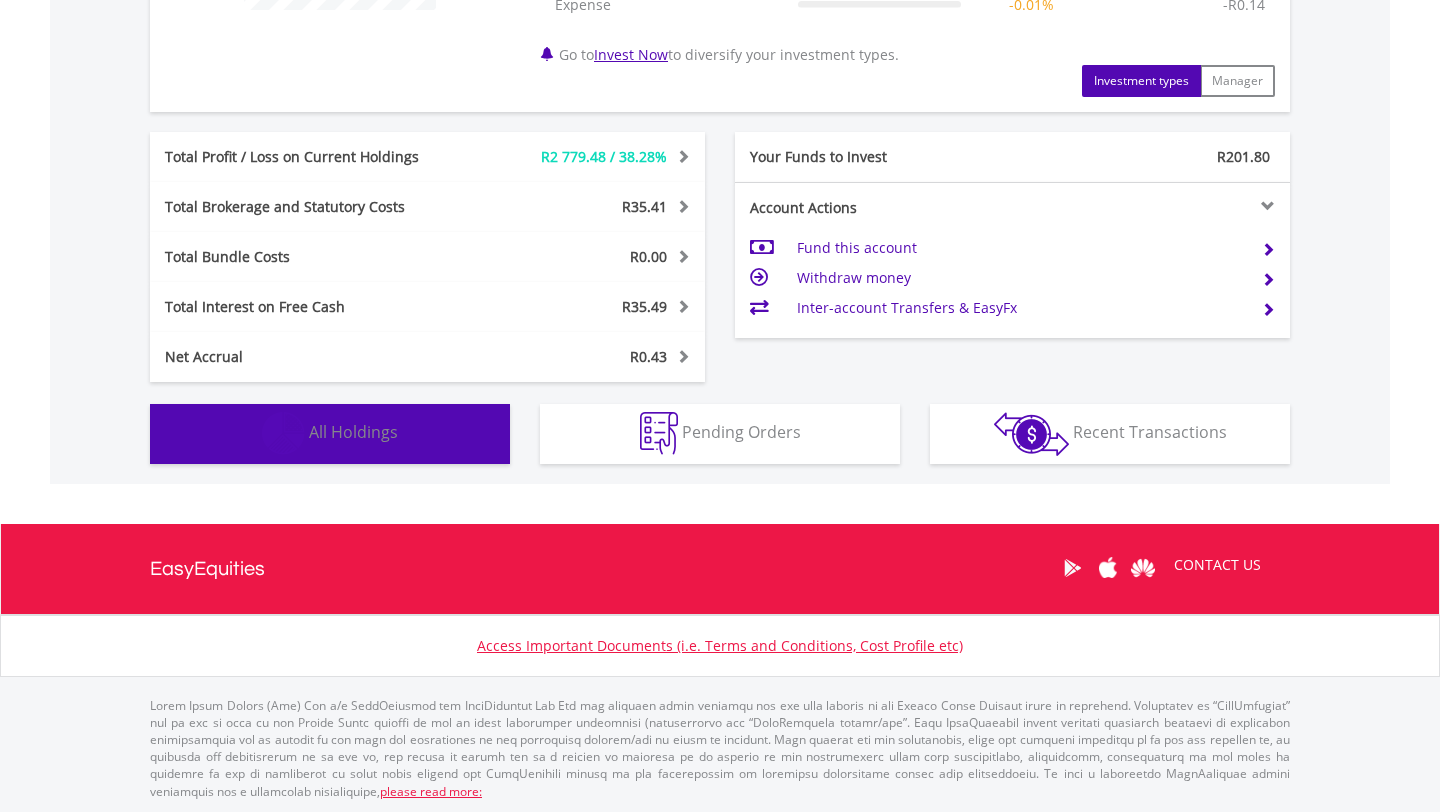 click on "Holdings
All Holdings" at bounding box center (330, 434) 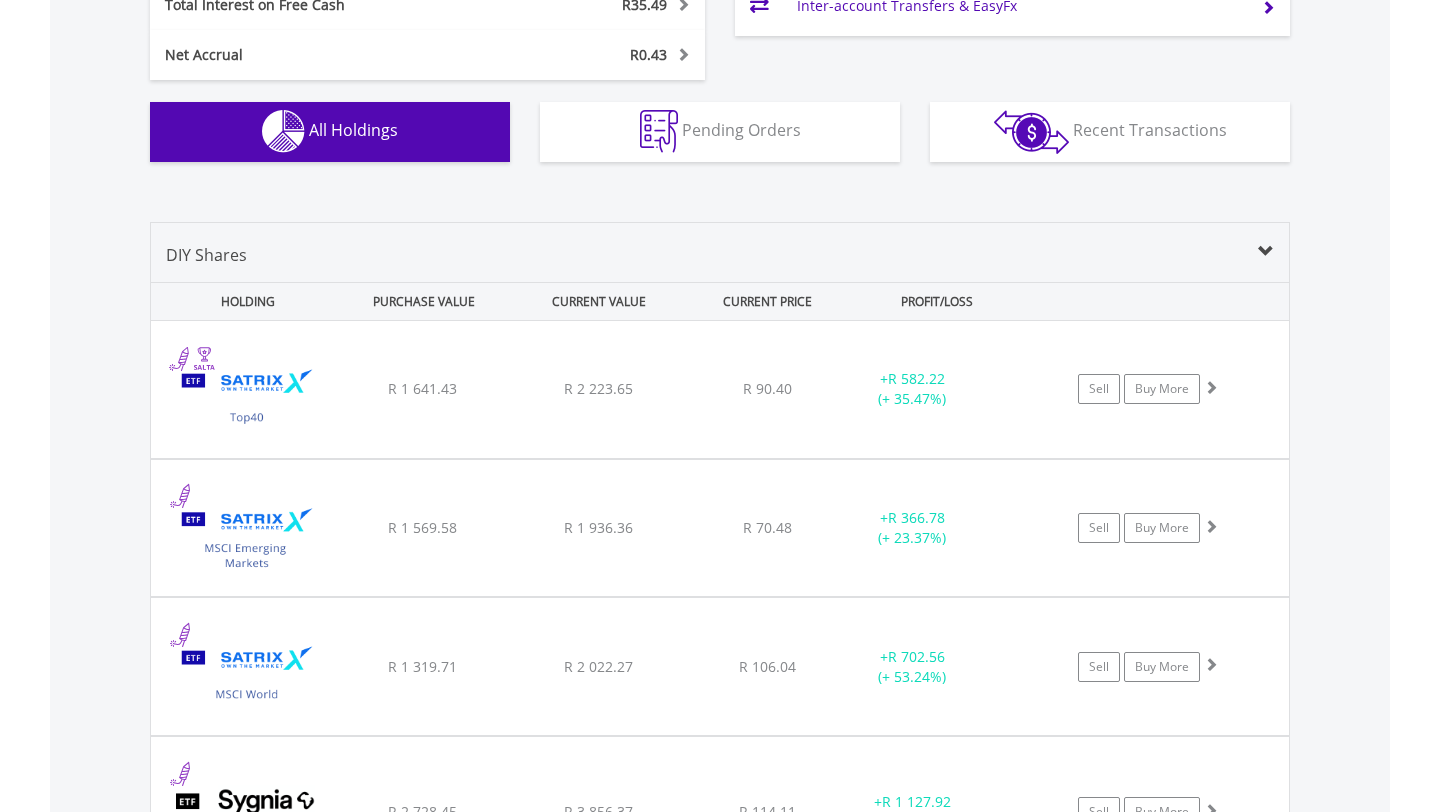 scroll, scrollTop: 1482, scrollLeft: 0, axis: vertical 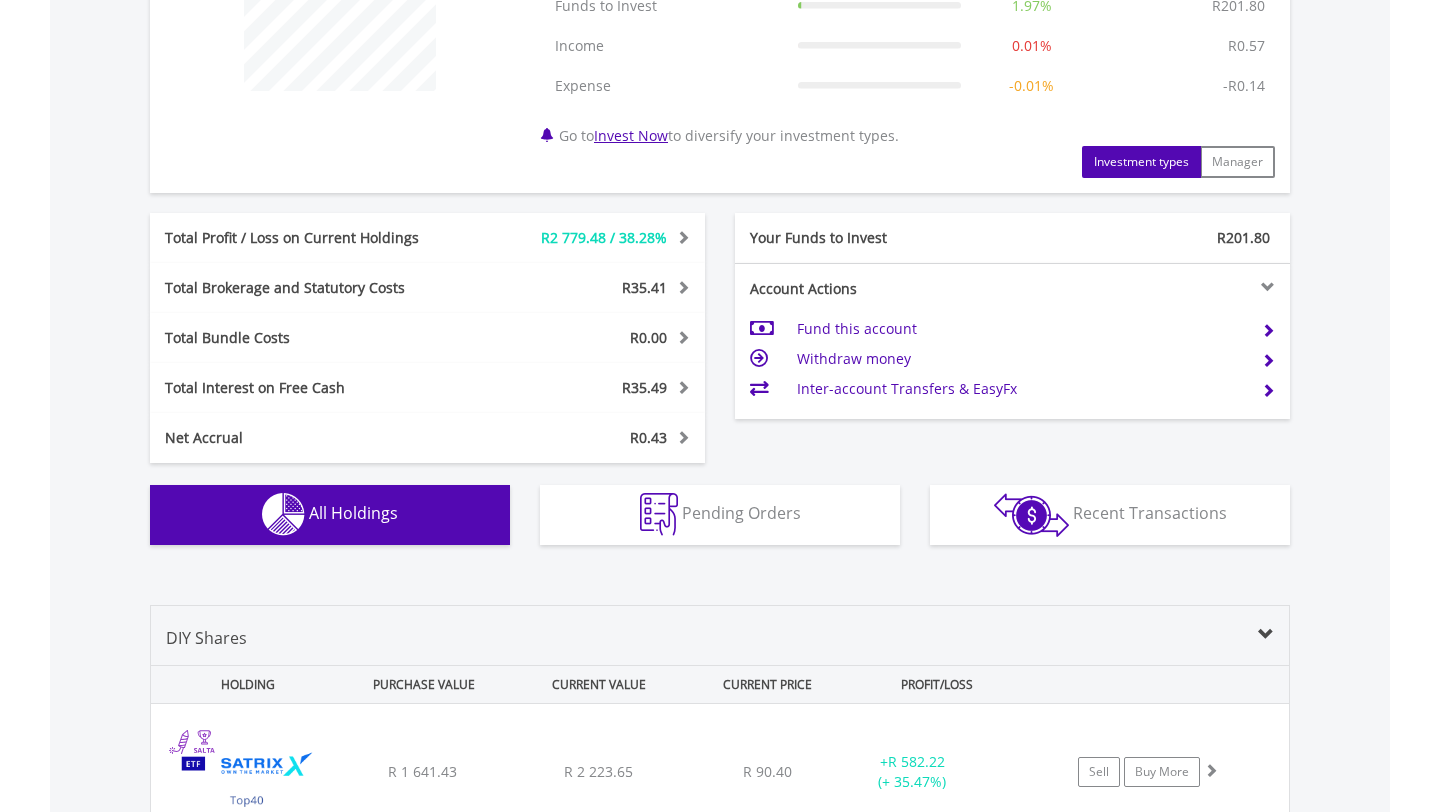 click on "Fund this account" at bounding box center [1021, 329] 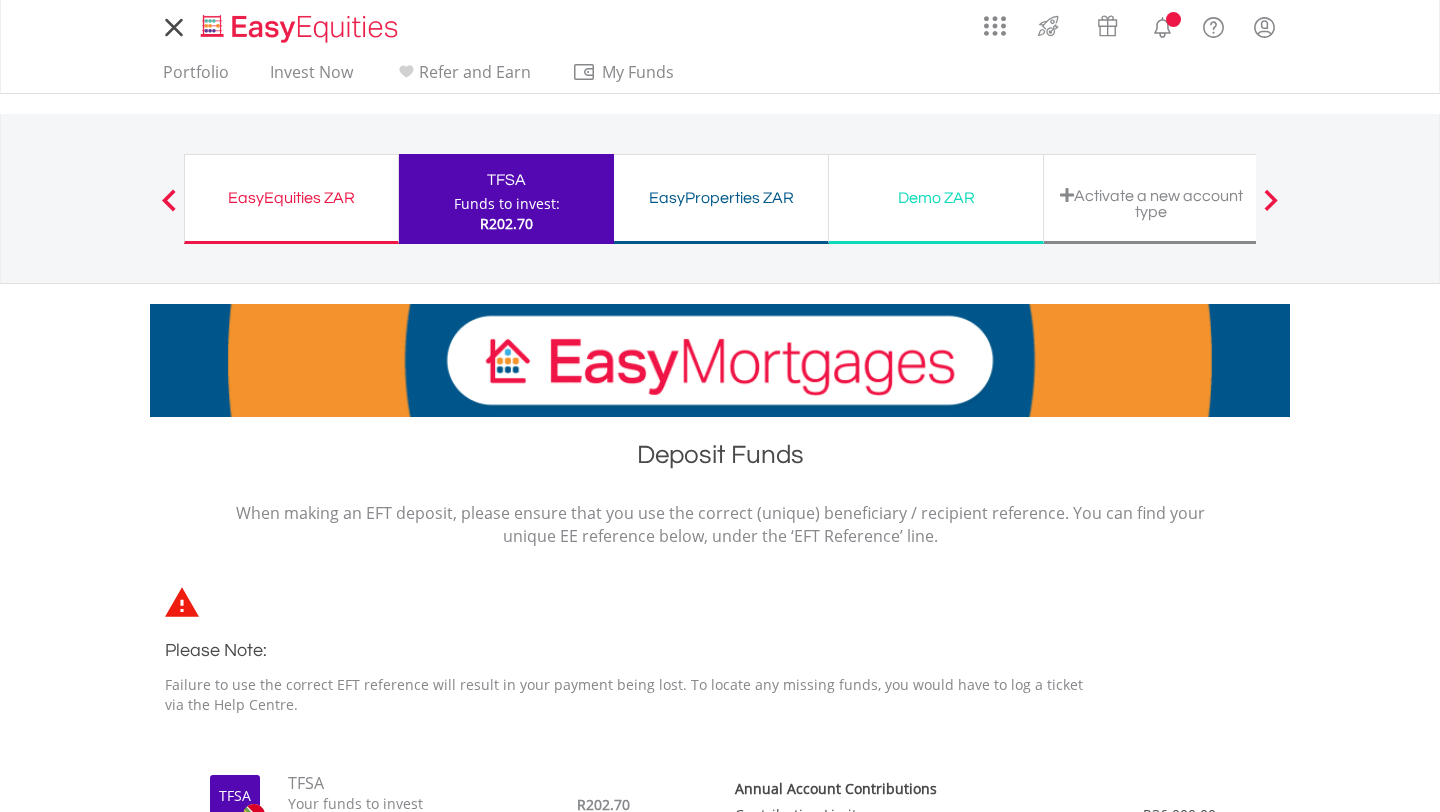 scroll, scrollTop: 0, scrollLeft: 0, axis: both 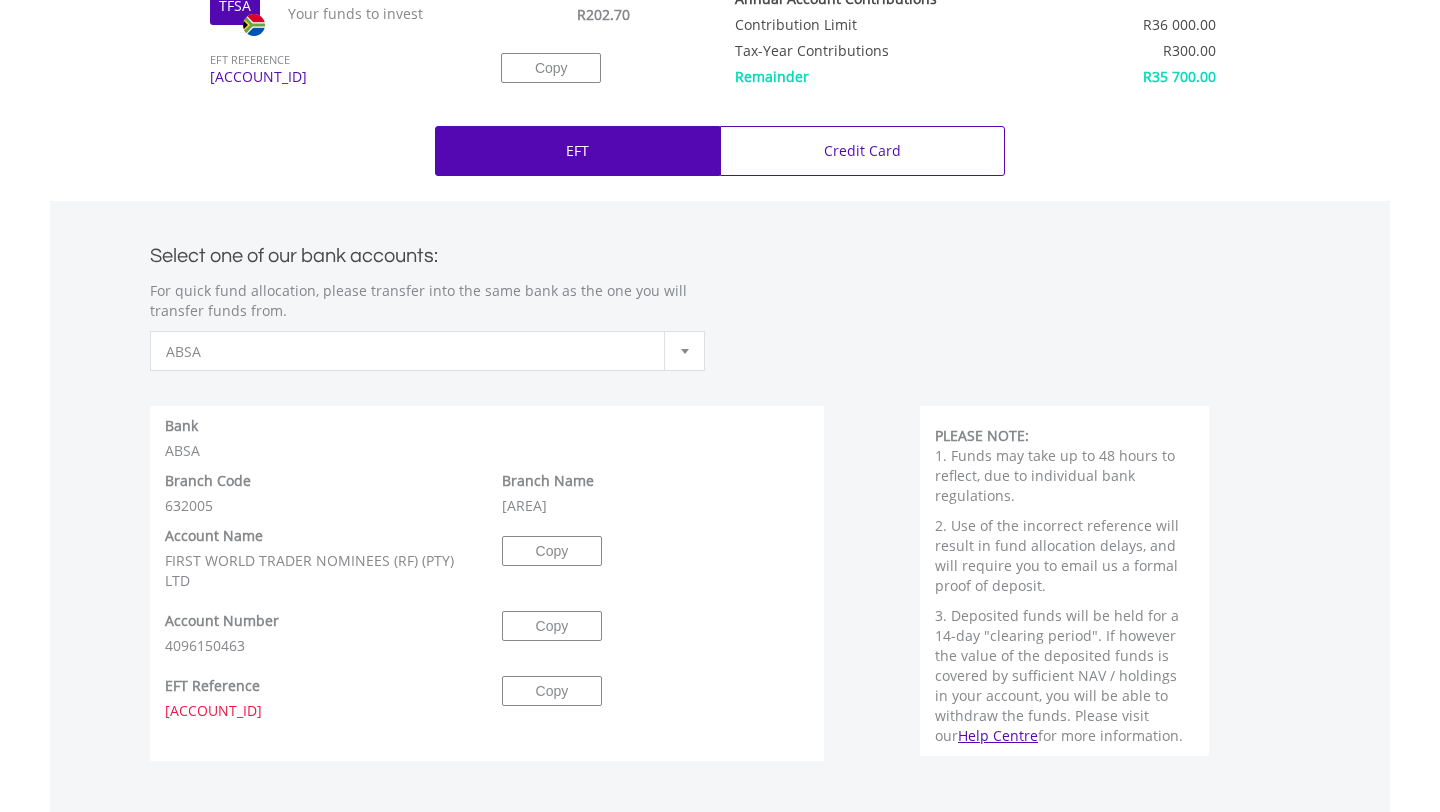 click at bounding box center [684, 351] 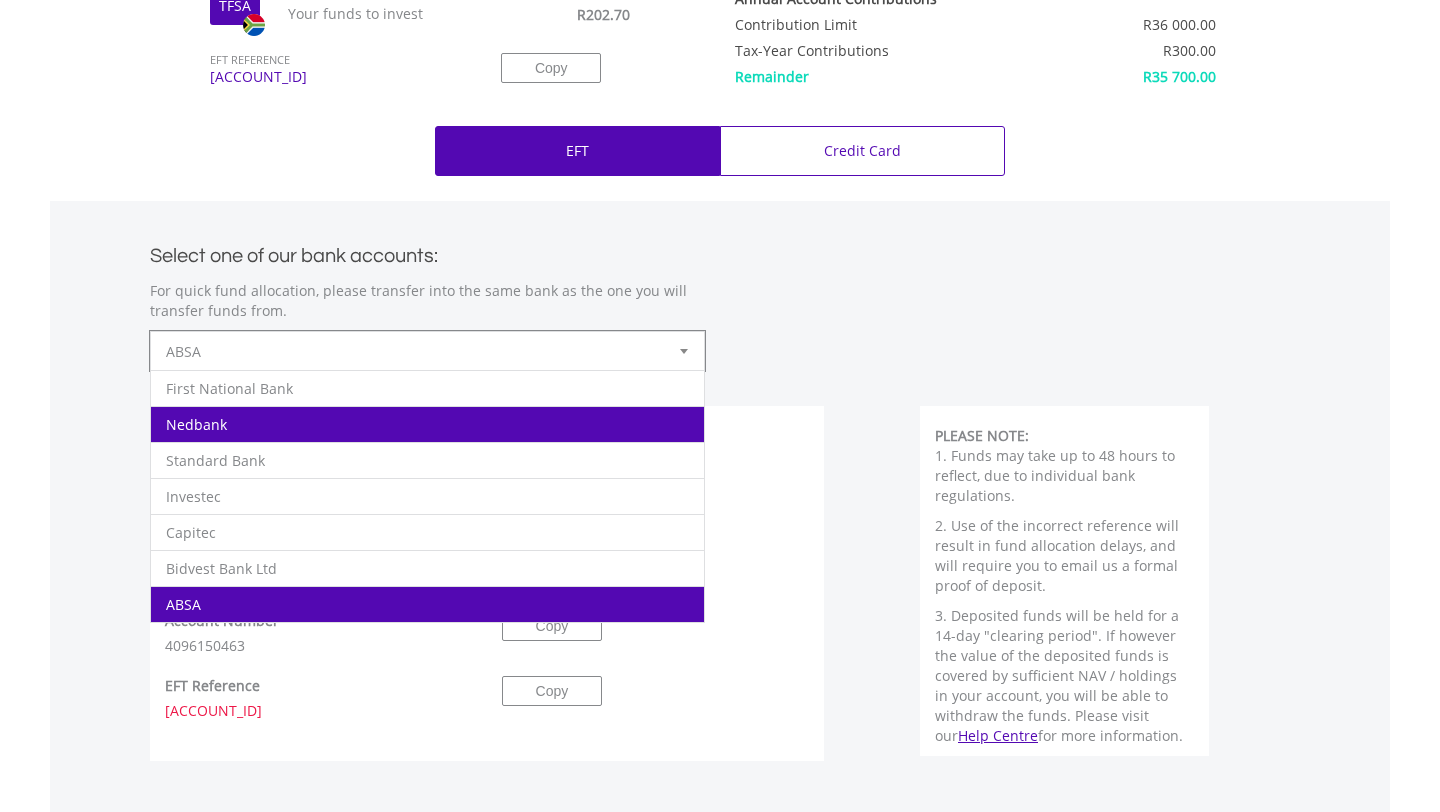 click on "Nedbank" at bounding box center [427, 424] 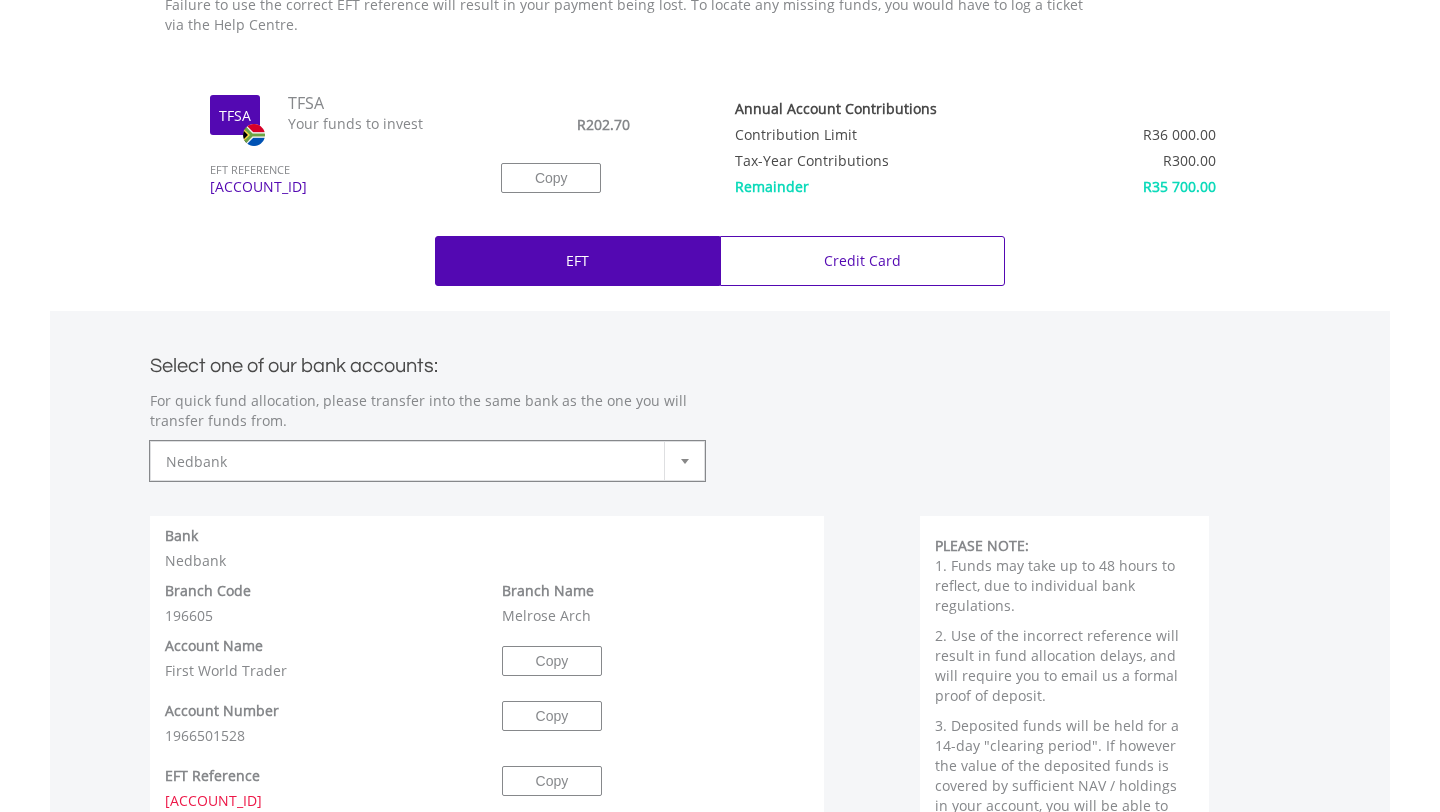 scroll, scrollTop: 676, scrollLeft: 0, axis: vertical 